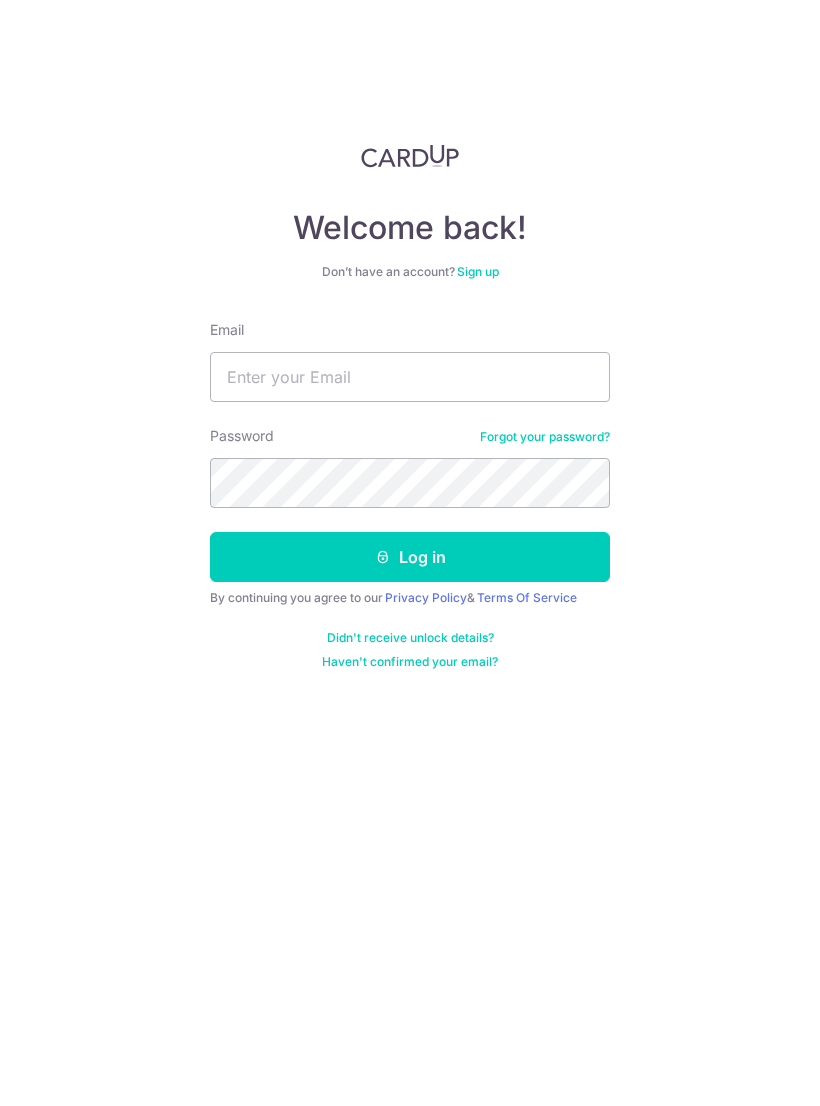 scroll, scrollTop: 0, scrollLeft: 0, axis: both 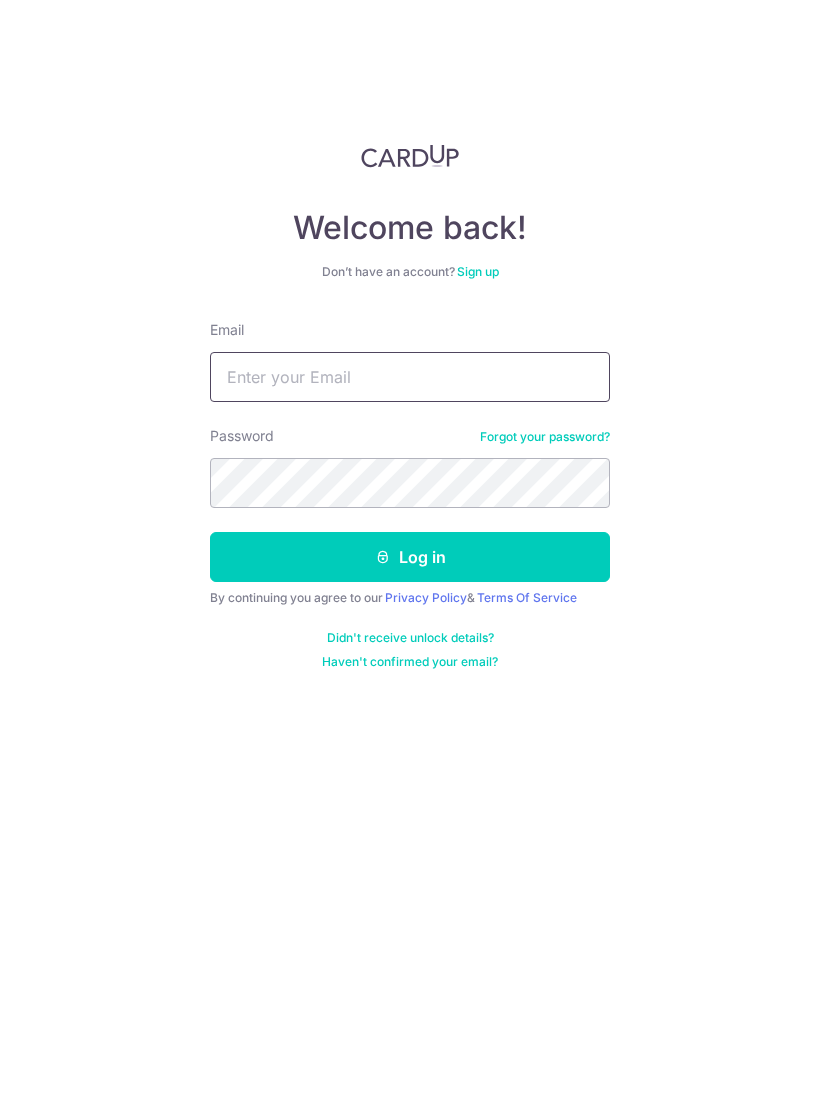 type on "[EMAIL]" 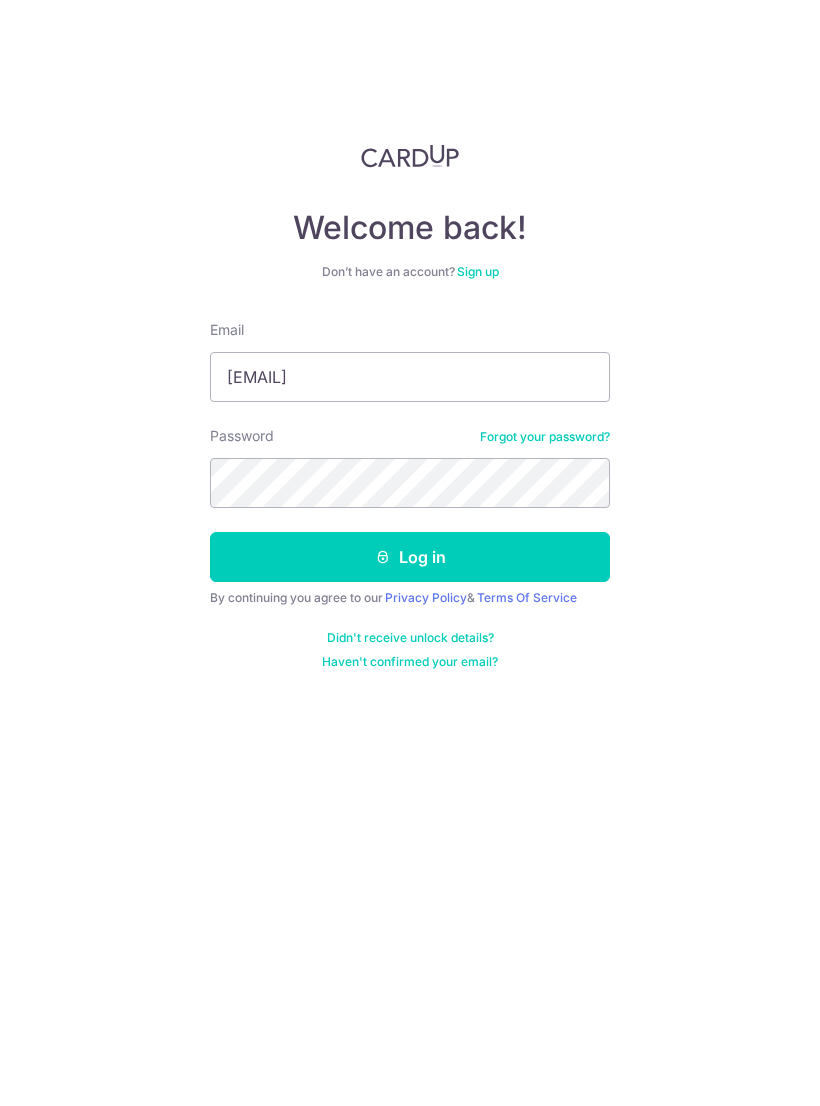 click on "Log in" at bounding box center [410, 557] 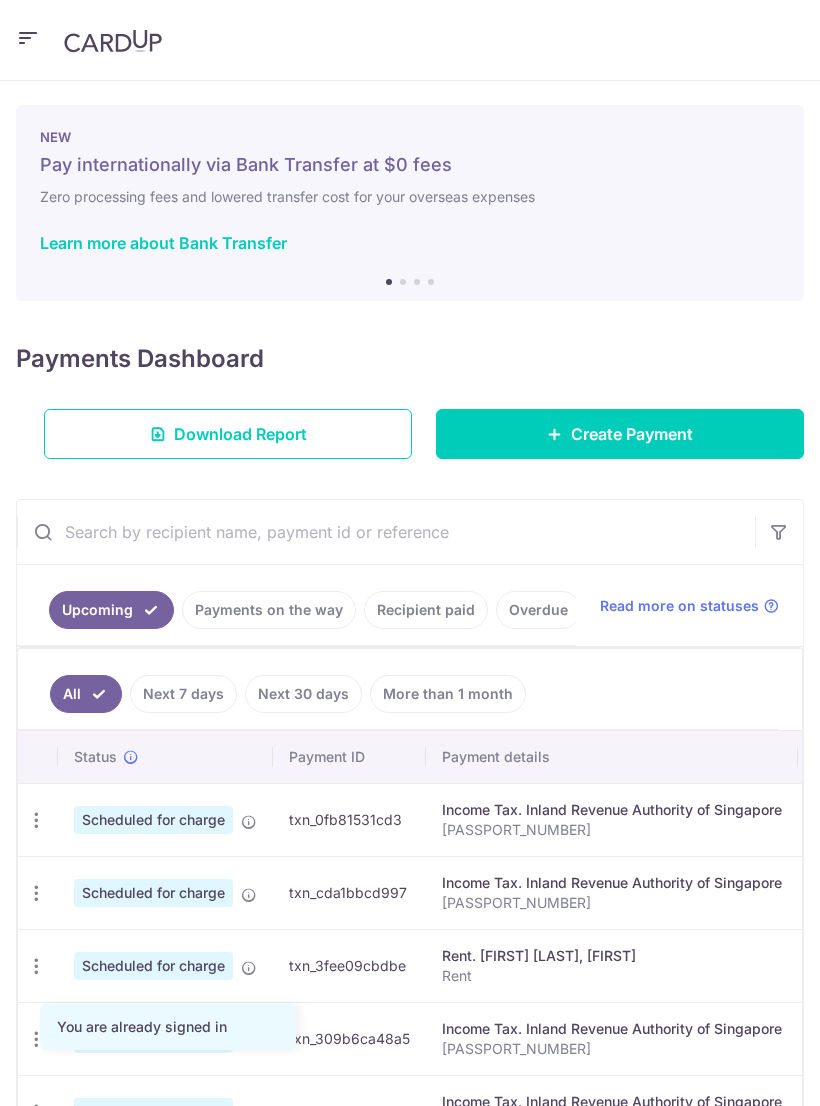 scroll, scrollTop: 0, scrollLeft: 0, axis: both 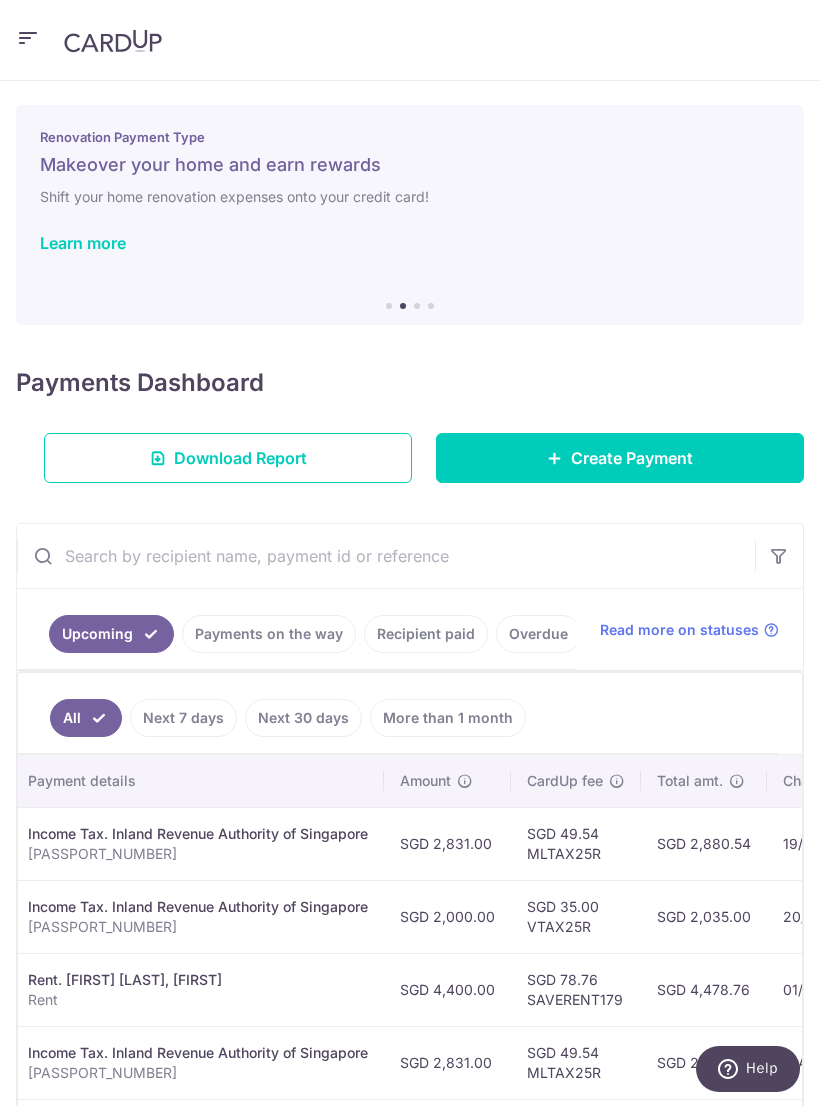 click at bounding box center (28, 38) 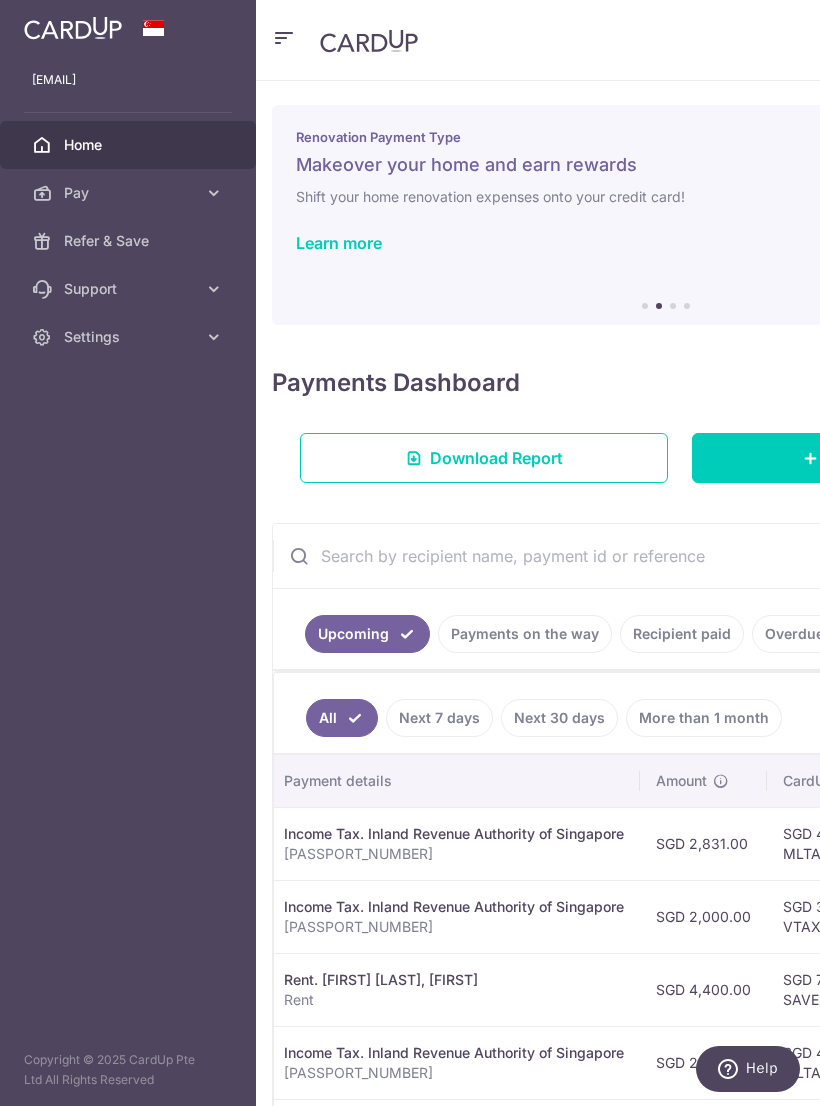 click on "Home" at bounding box center [128, 145] 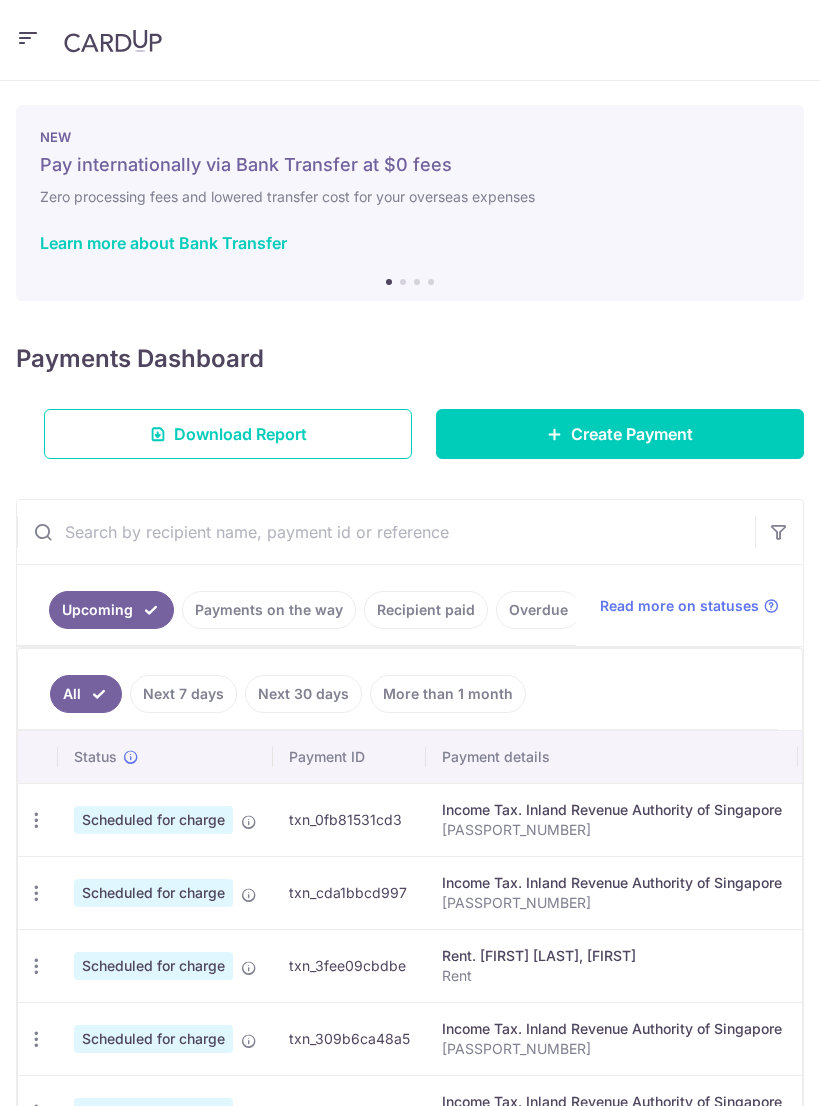 scroll, scrollTop: 0, scrollLeft: 0, axis: both 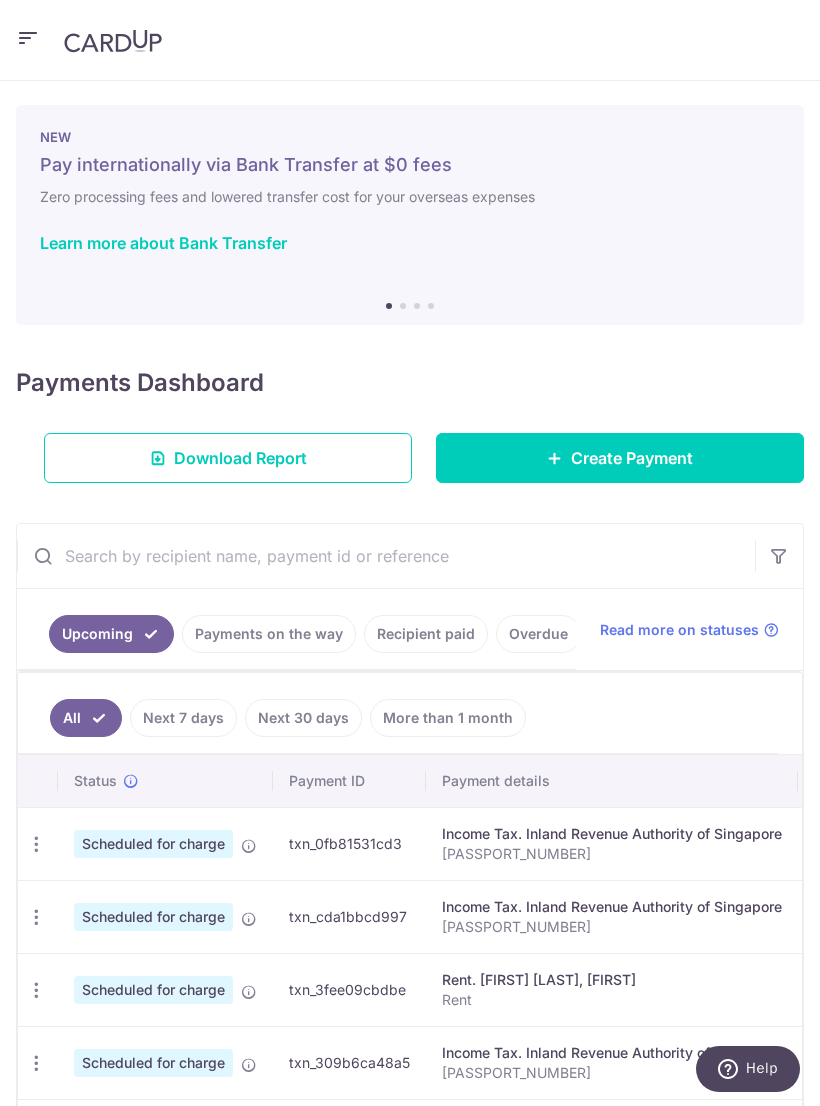 click at bounding box center (28, 38) 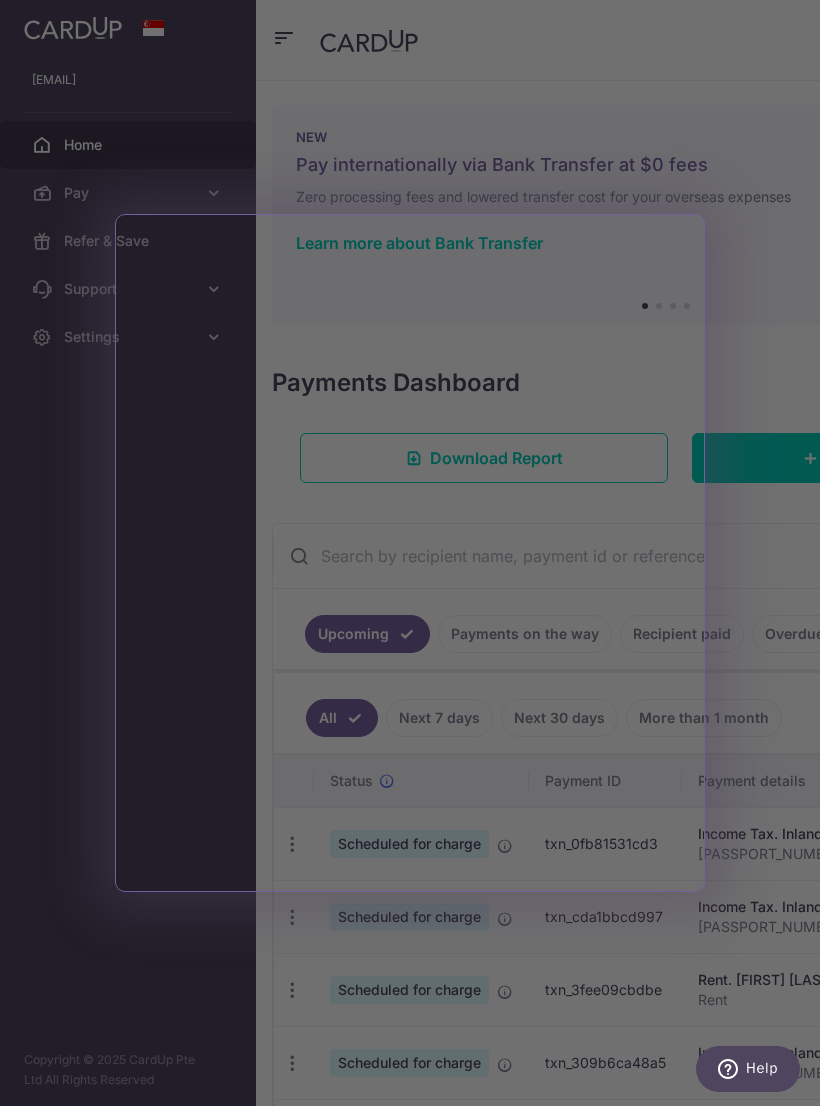 click at bounding box center (414, 558) 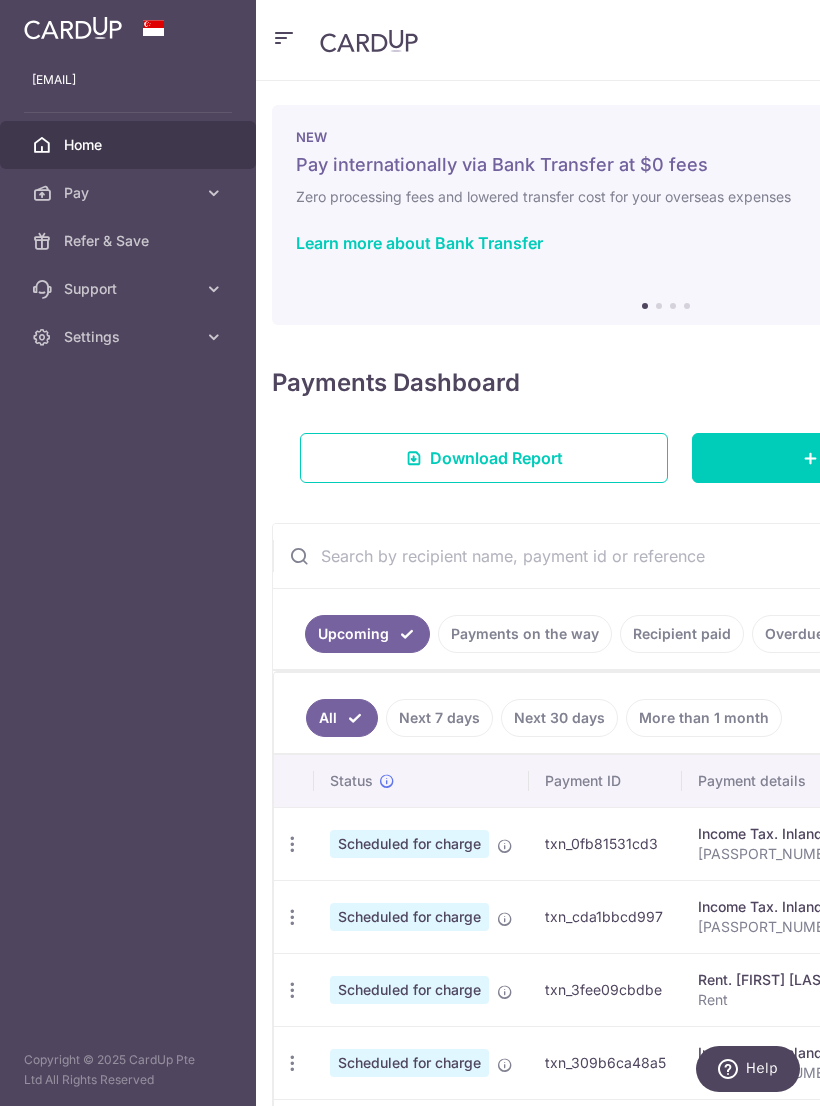 click at bounding box center (73, 28) 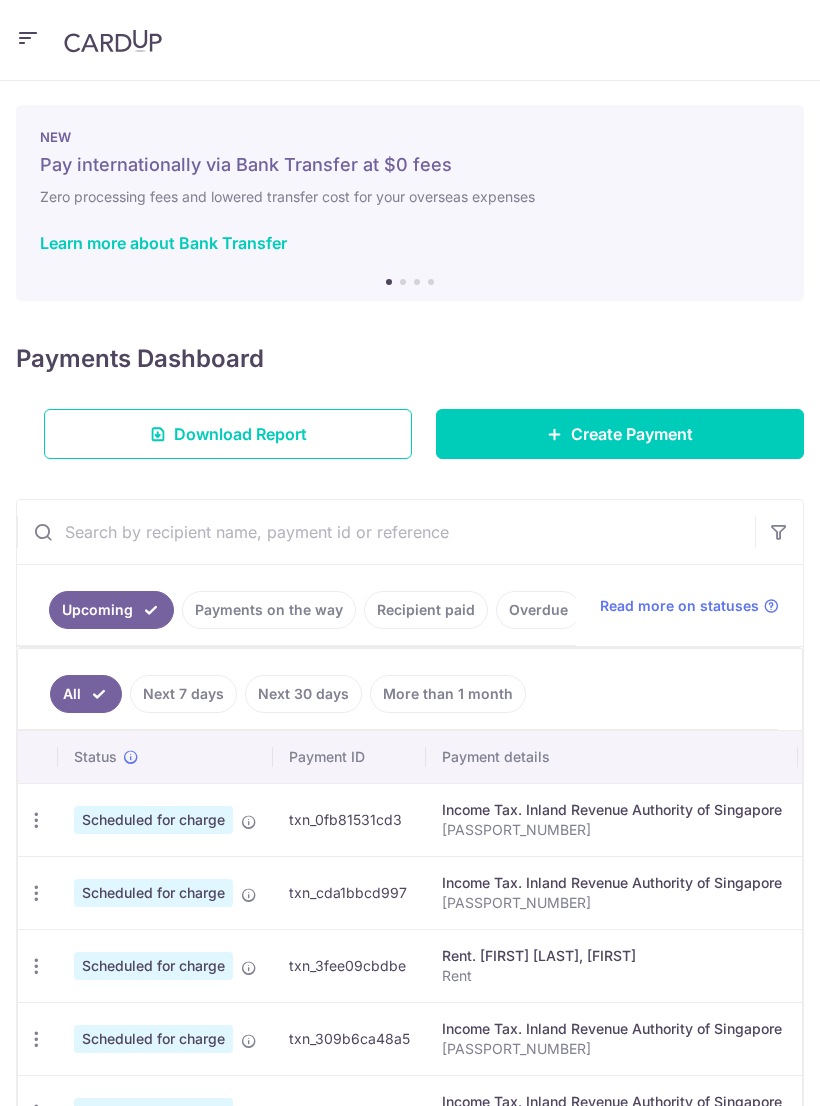 scroll, scrollTop: 0, scrollLeft: 0, axis: both 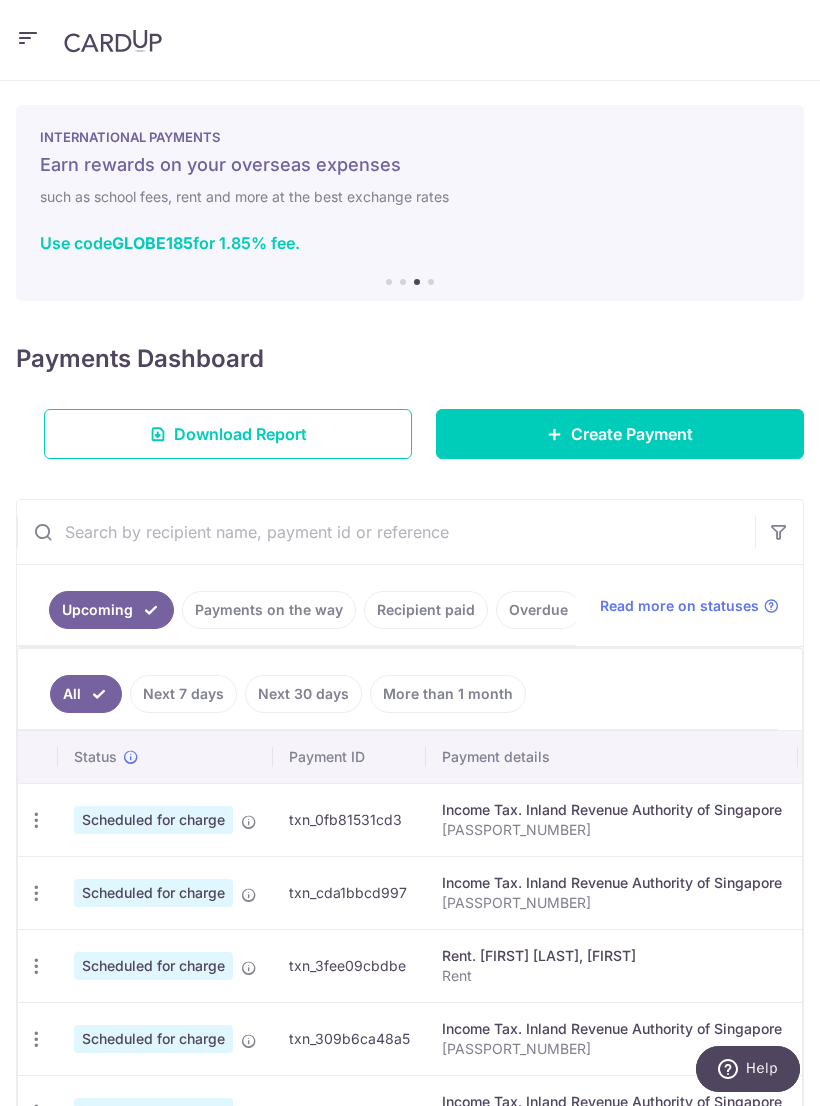 click at bounding box center (410, 40) 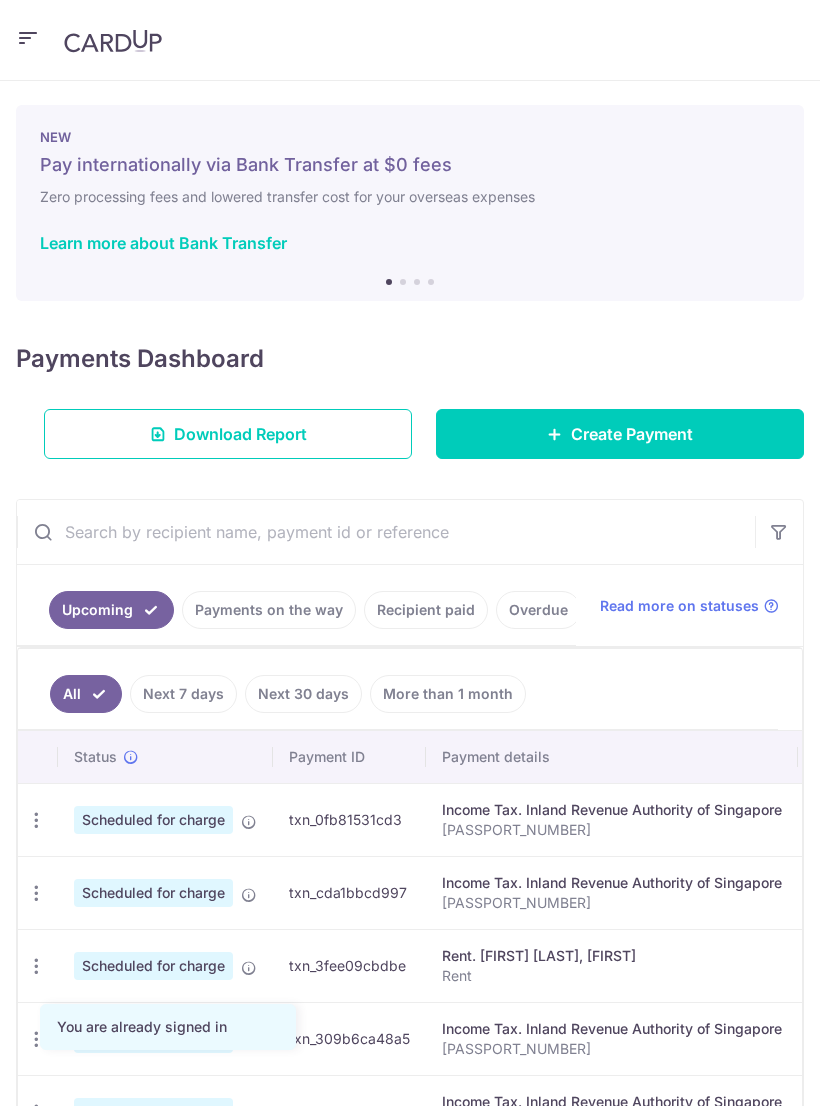 scroll, scrollTop: 0, scrollLeft: 0, axis: both 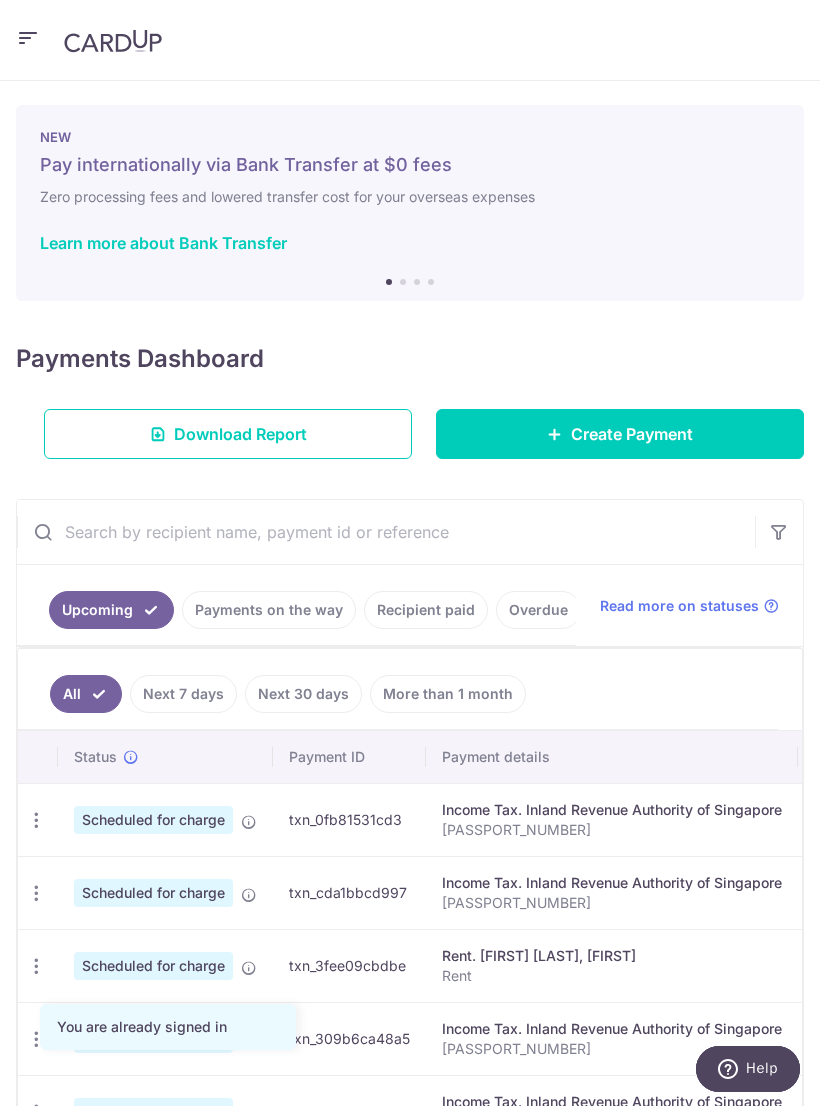 click at bounding box center (28, 38) 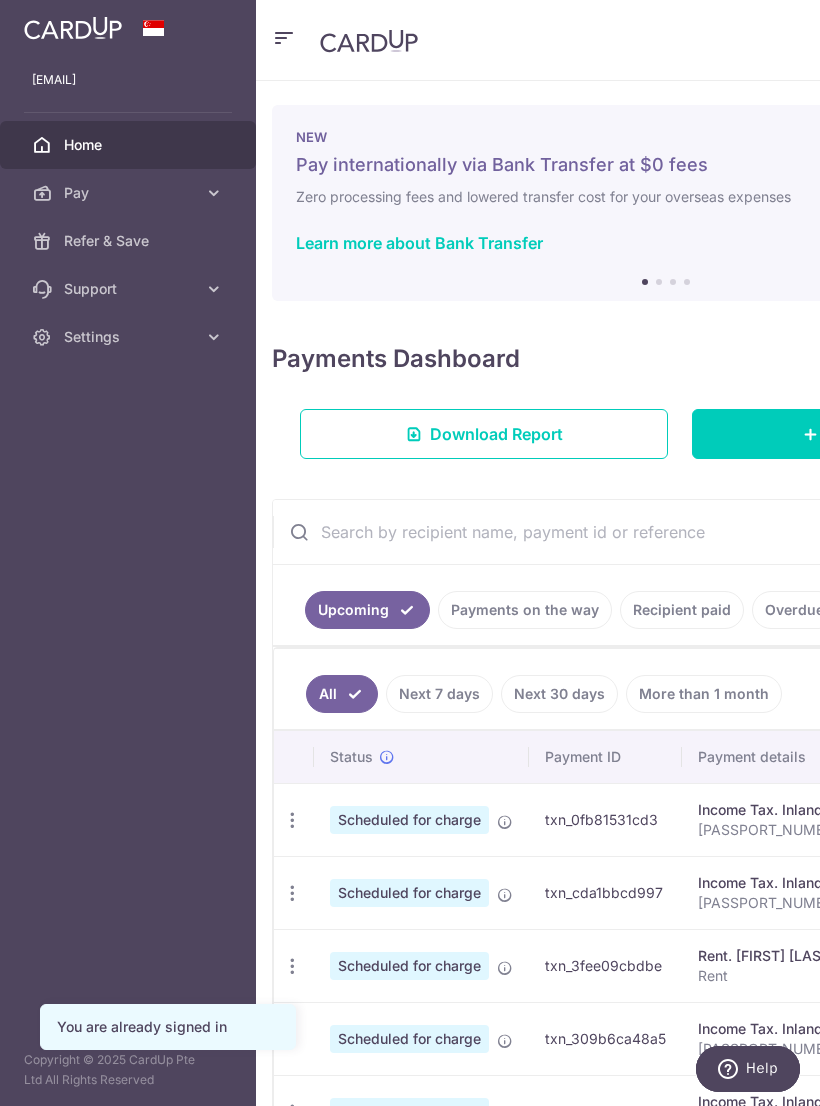 click on "Pay" at bounding box center (128, 193) 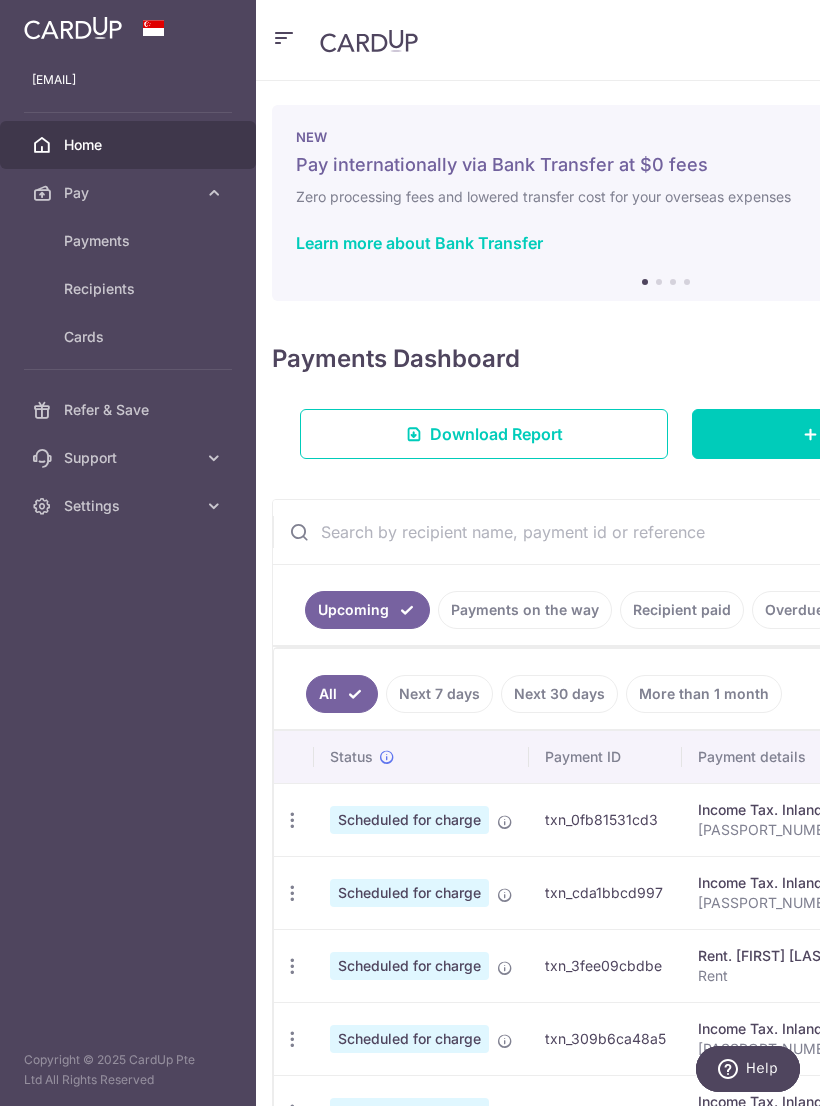 click on "Payments" at bounding box center [128, 241] 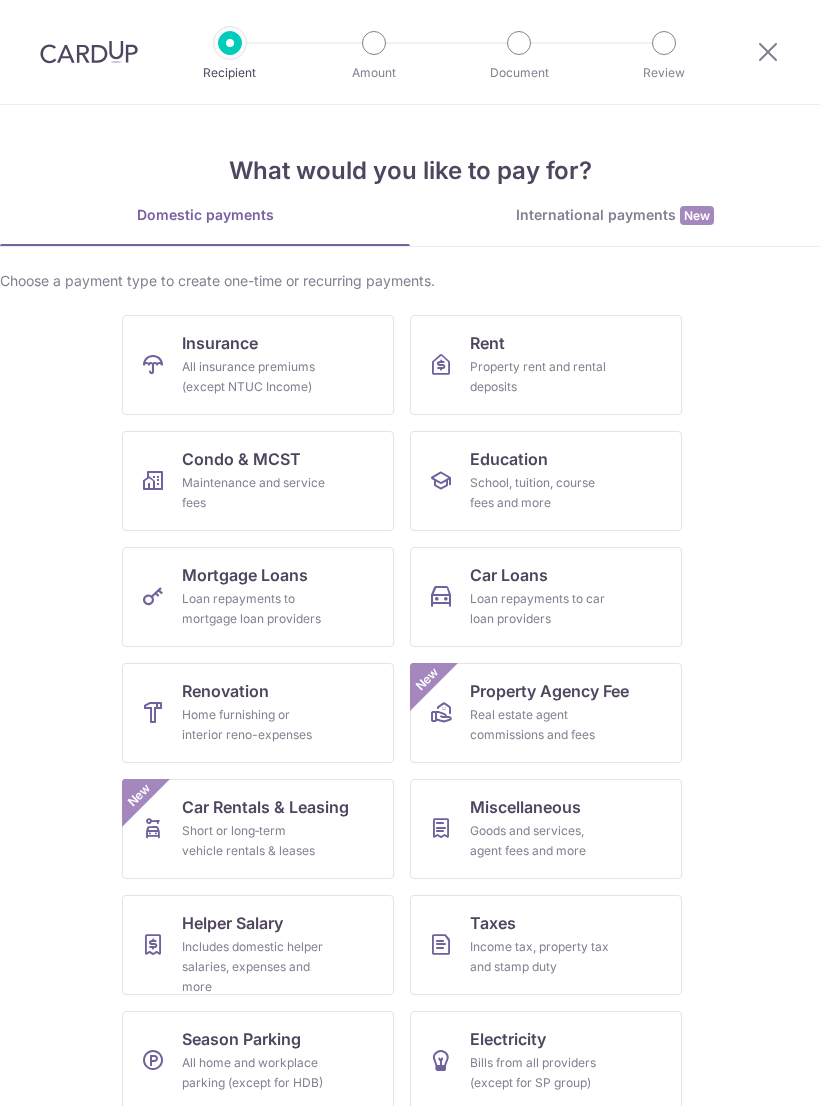 scroll, scrollTop: 0, scrollLeft: 0, axis: both 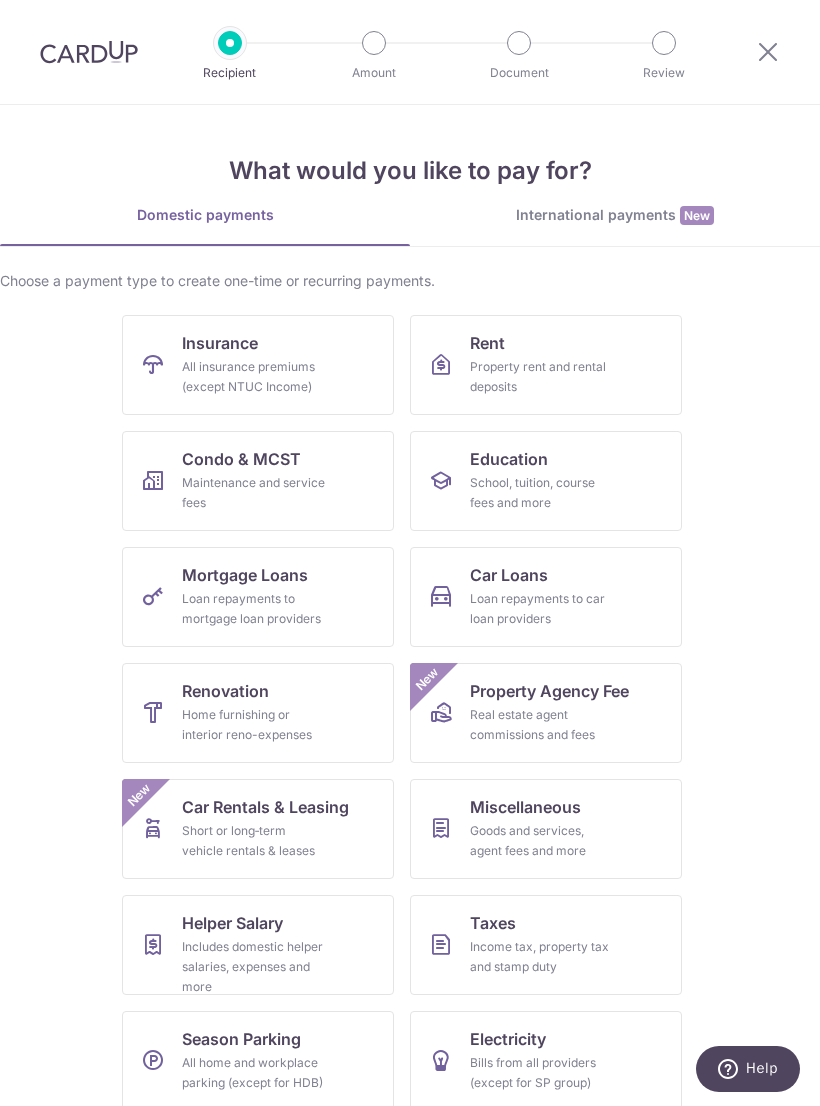click at bounding box center [768, 51] 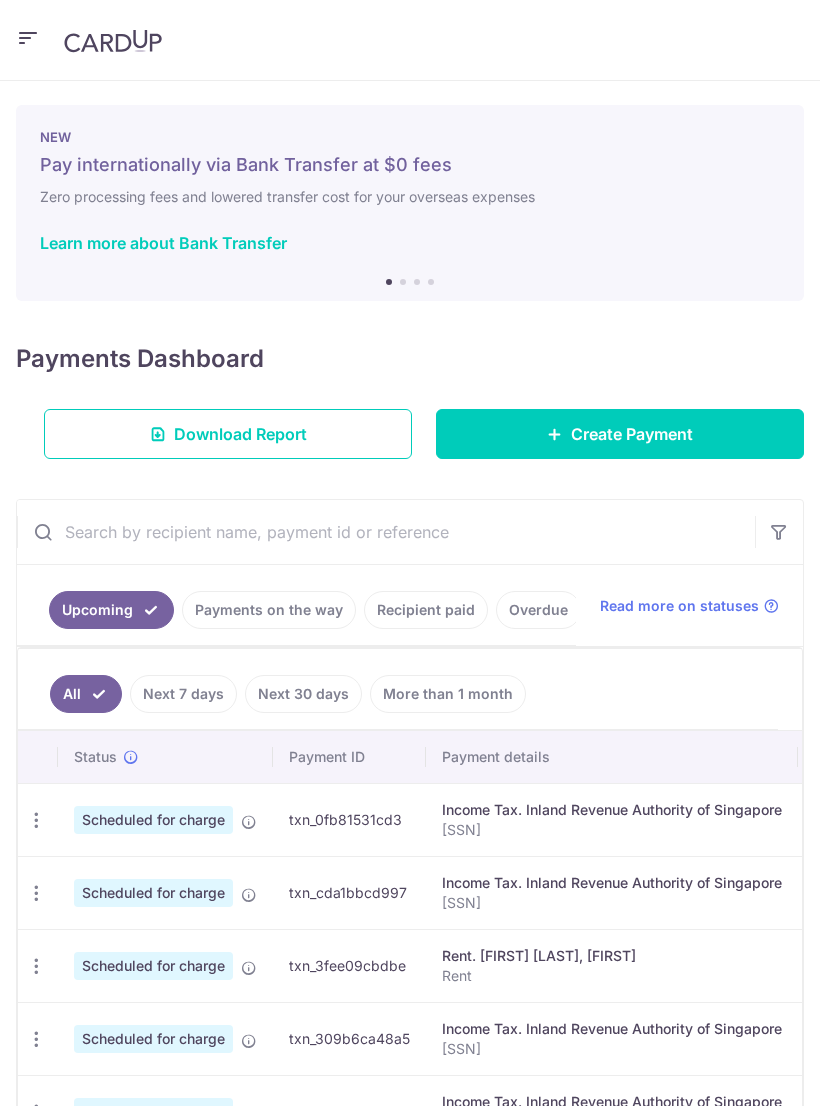 scroll, scrollTop: 0, scrollLeft: 0, axis: both 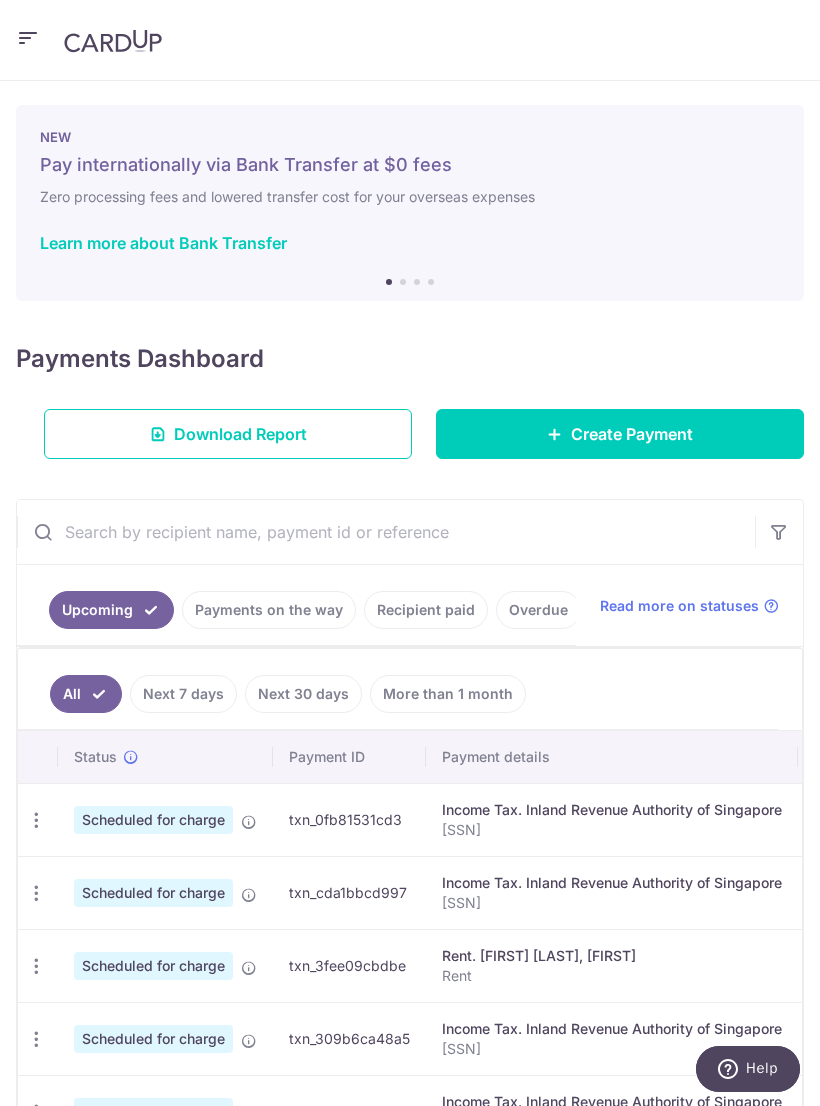 click at bounding box center [28, 40] 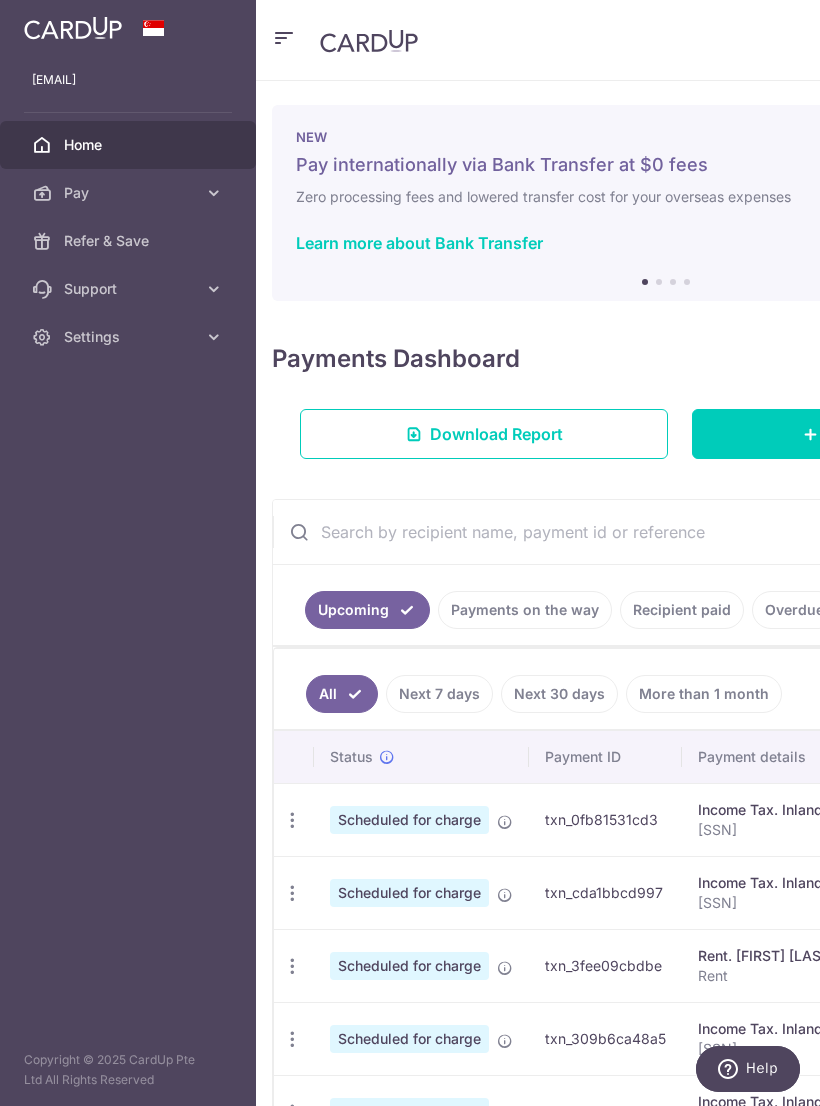 click on "Pay" at bounding box center [130, 193] 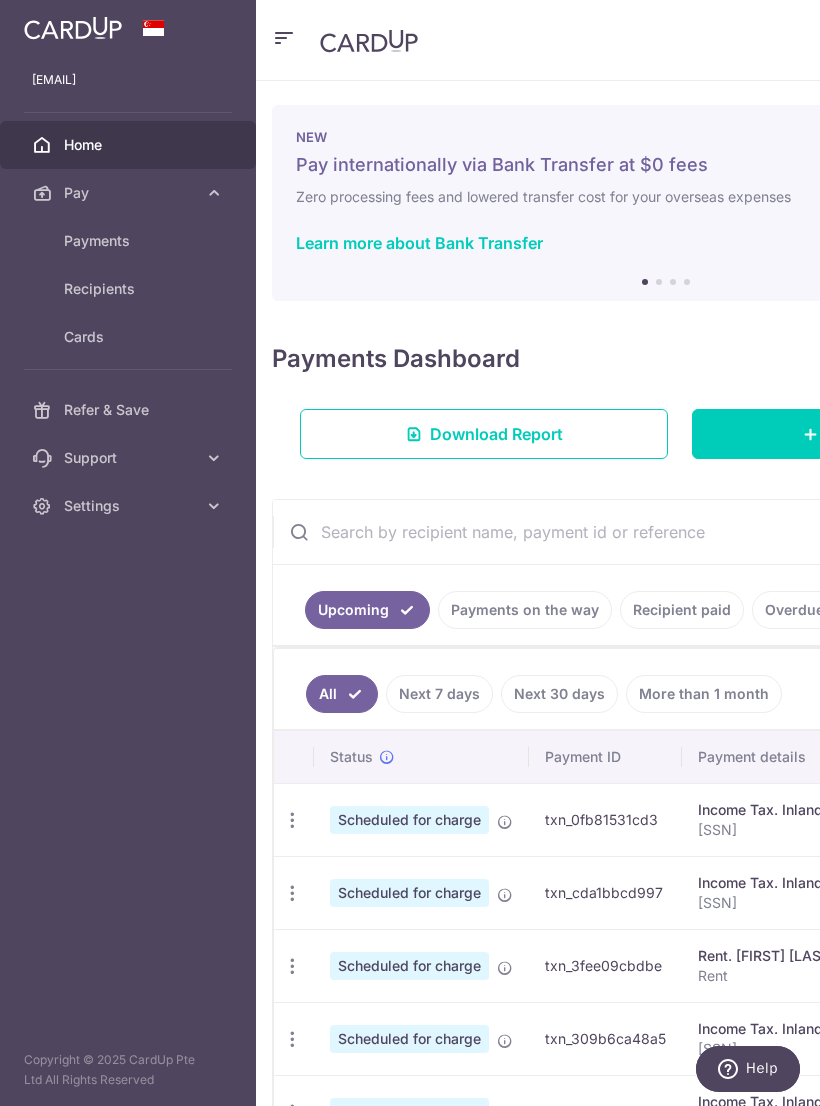 click on "Recipients" at bounding box center (130, 289) 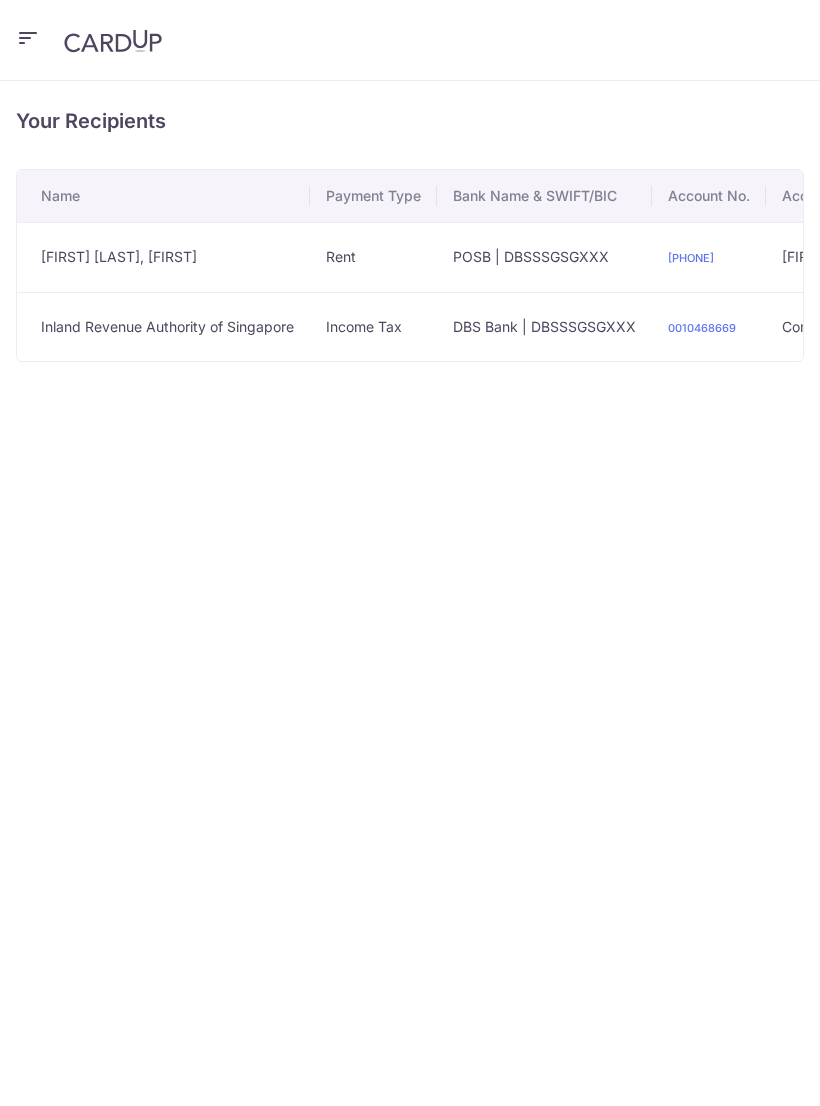 scroll, scrollTop: 0, scrollLeft: 0, axis: both 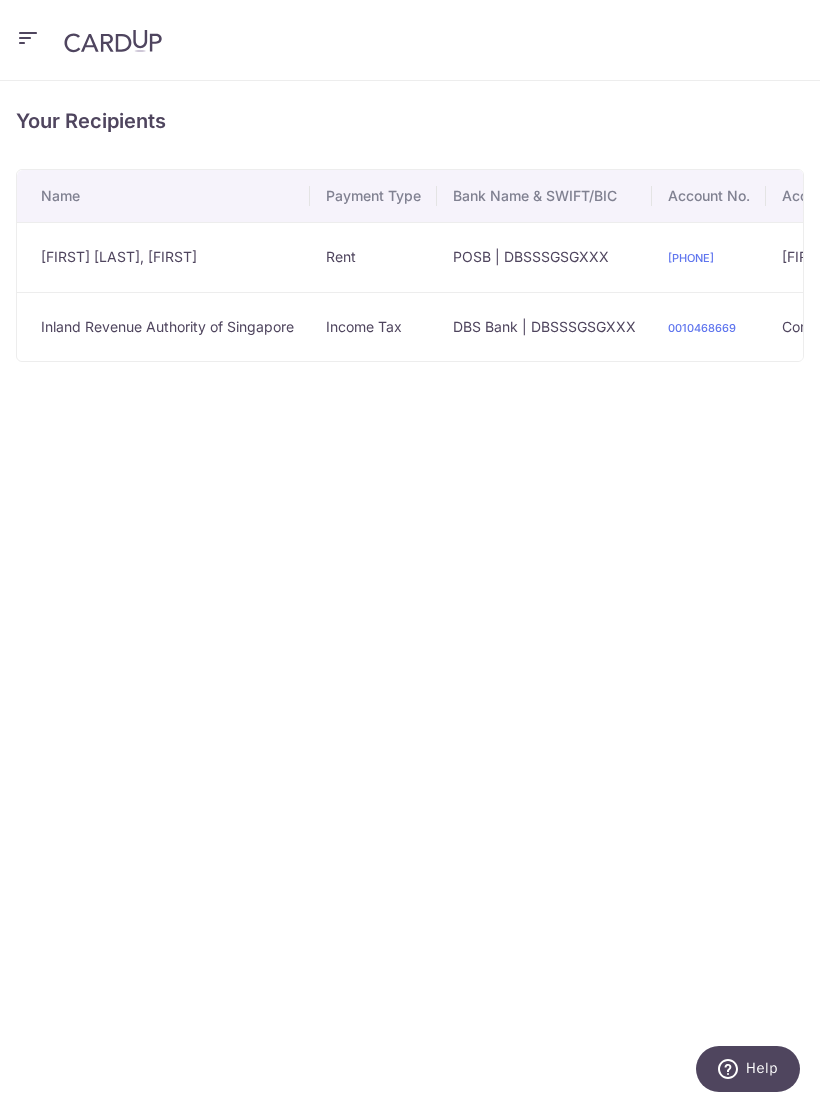 click at bounding box center [410, 40] 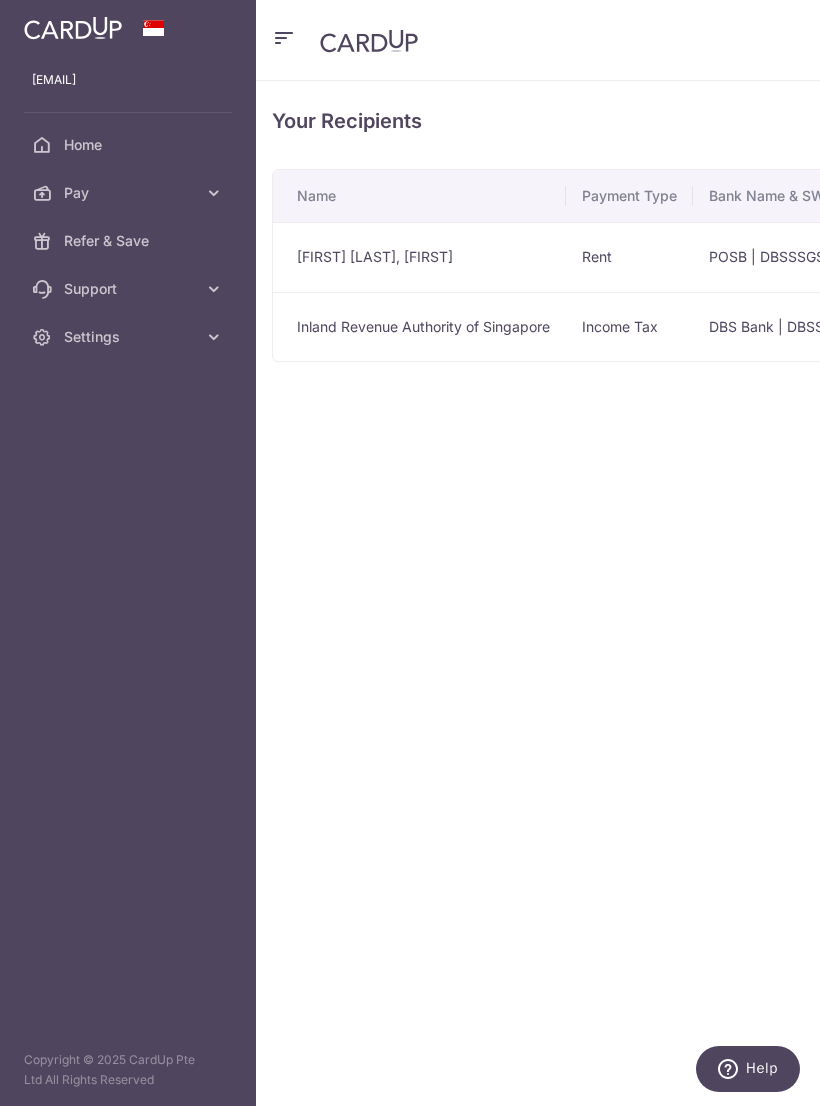 click on "Pay" at bounding box center (130, 193) 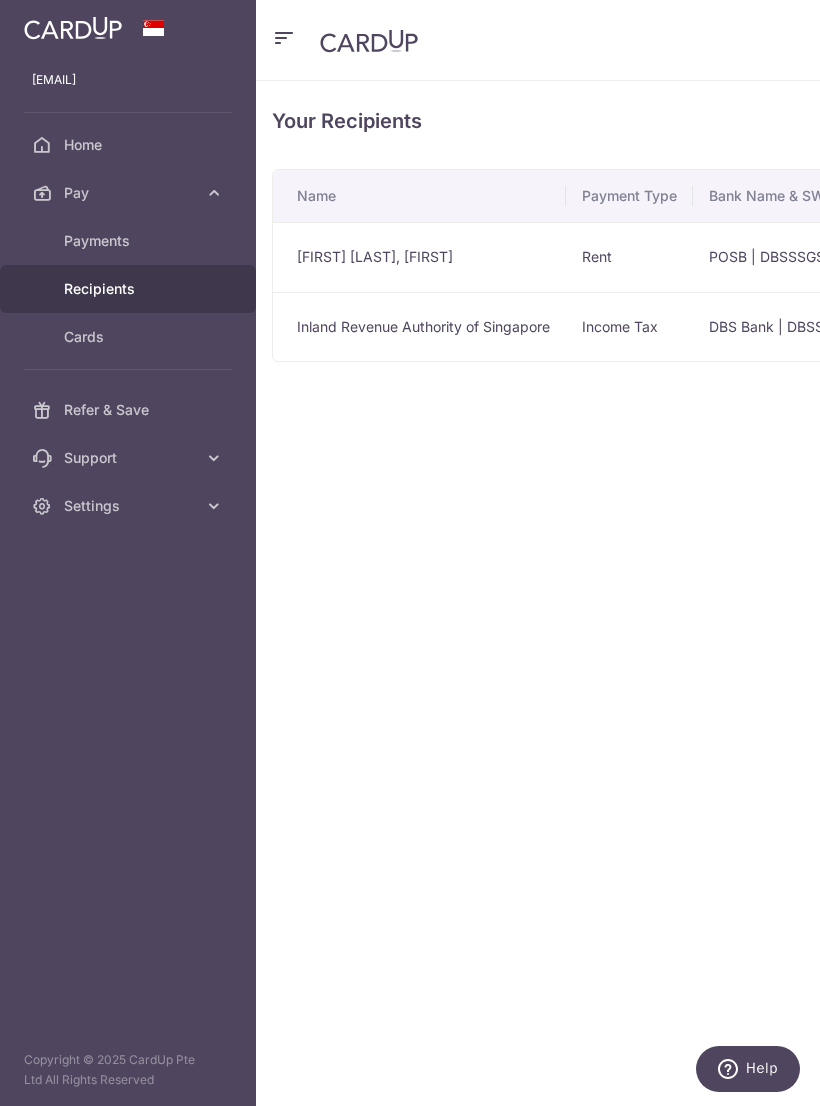 click on "Cards" at bounding box center (130, 337) 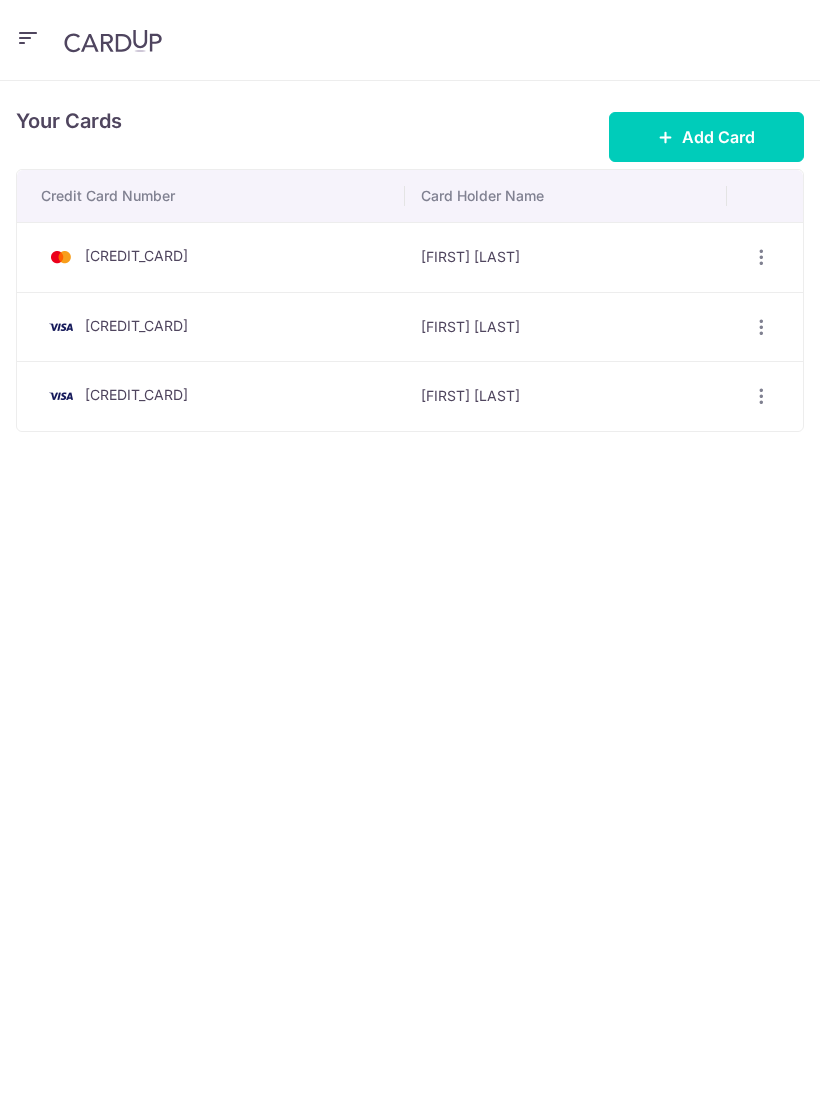 scroll, scrollTop: 0, scrollLeft: 0, axis: both 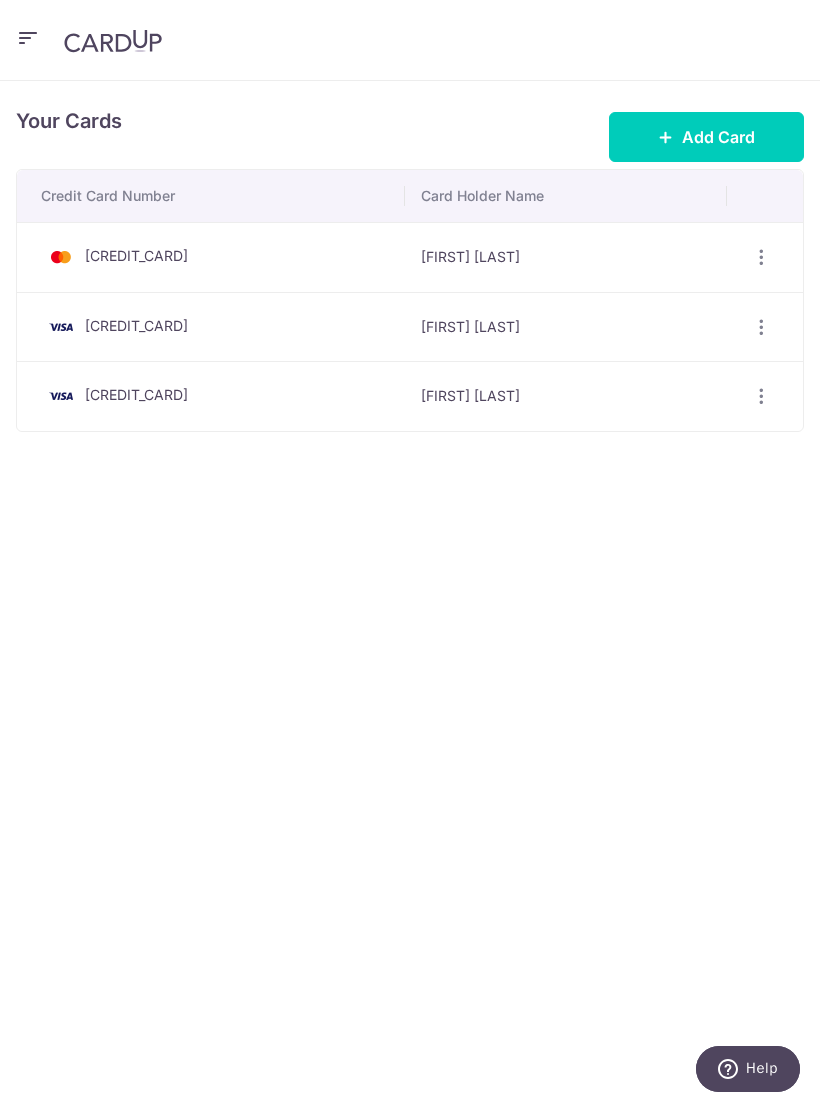 click at bounding box center (113, 41) 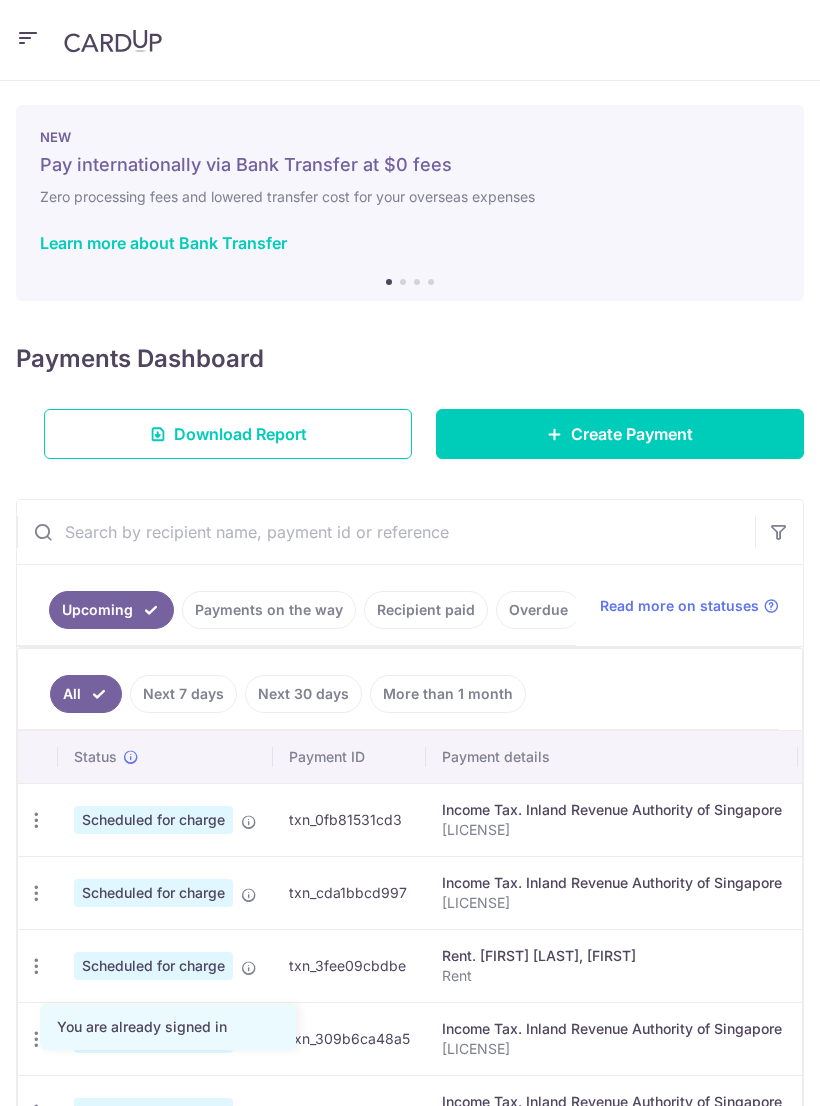 scroll, scrollTop: 0, scrollLeft: 0, axis: both 